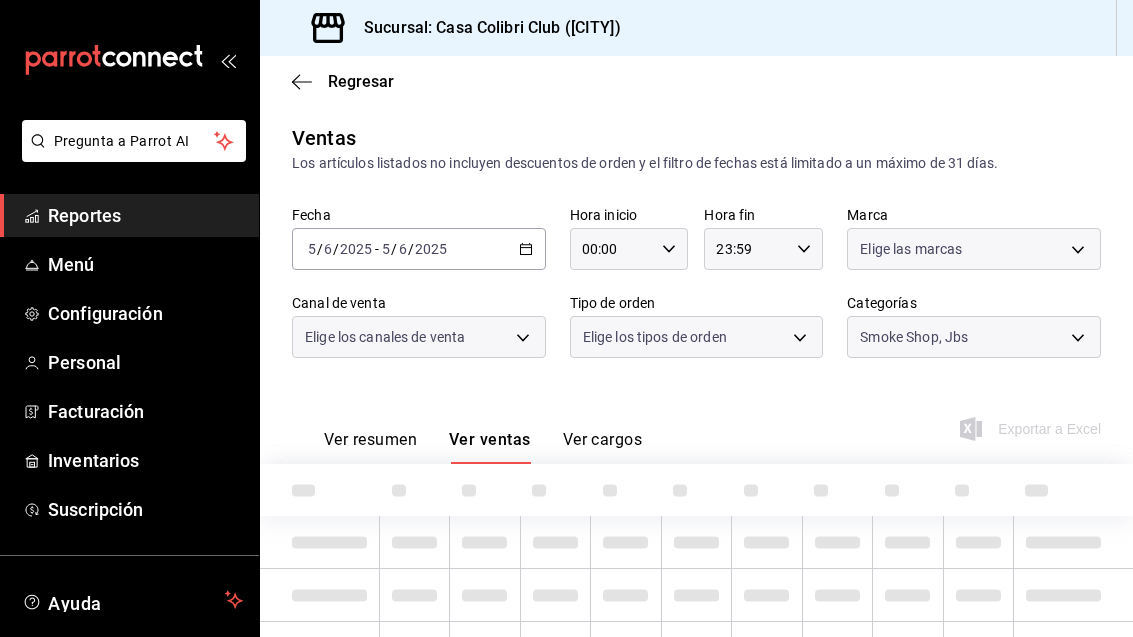 scroll, scrollTop: 0, scrollLeft: 0, axis: both 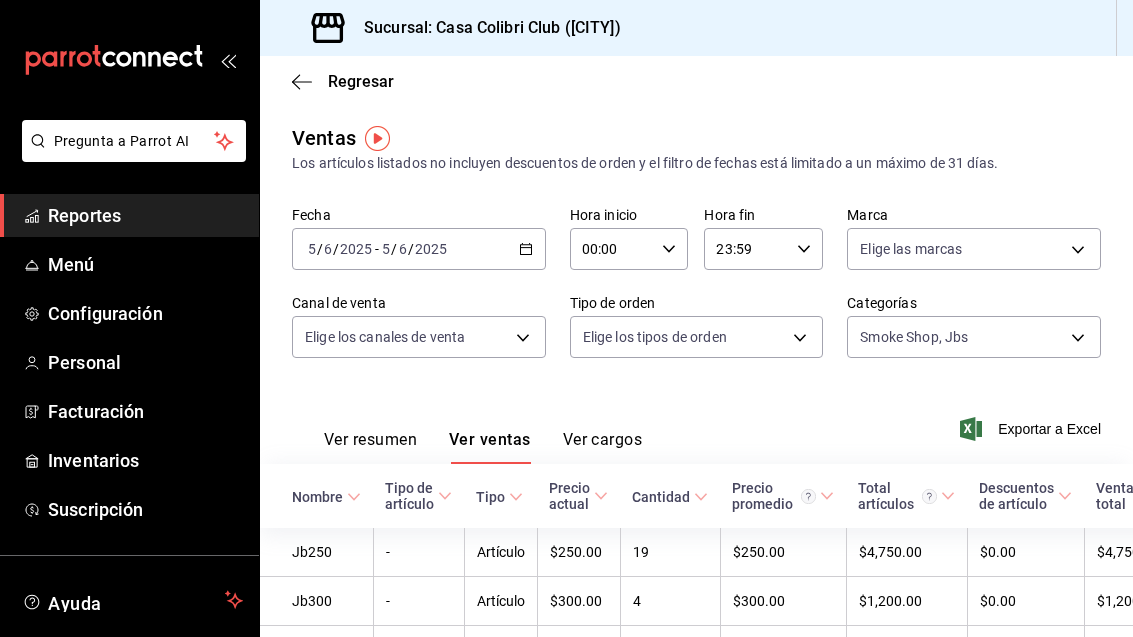 click on "2025-06-05 5 / 6 / 2025 - 2025-06-05 5 / 6 / 2025" at bounding box center [419, 249] 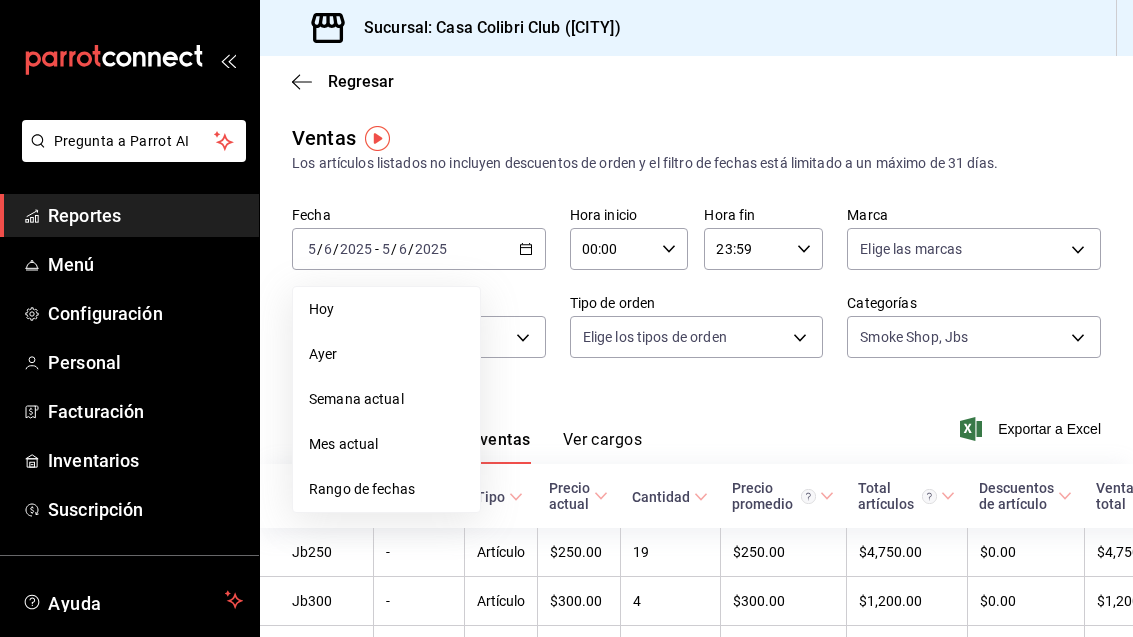 click on "Rango de fechas" at bounding box center [386, 309] 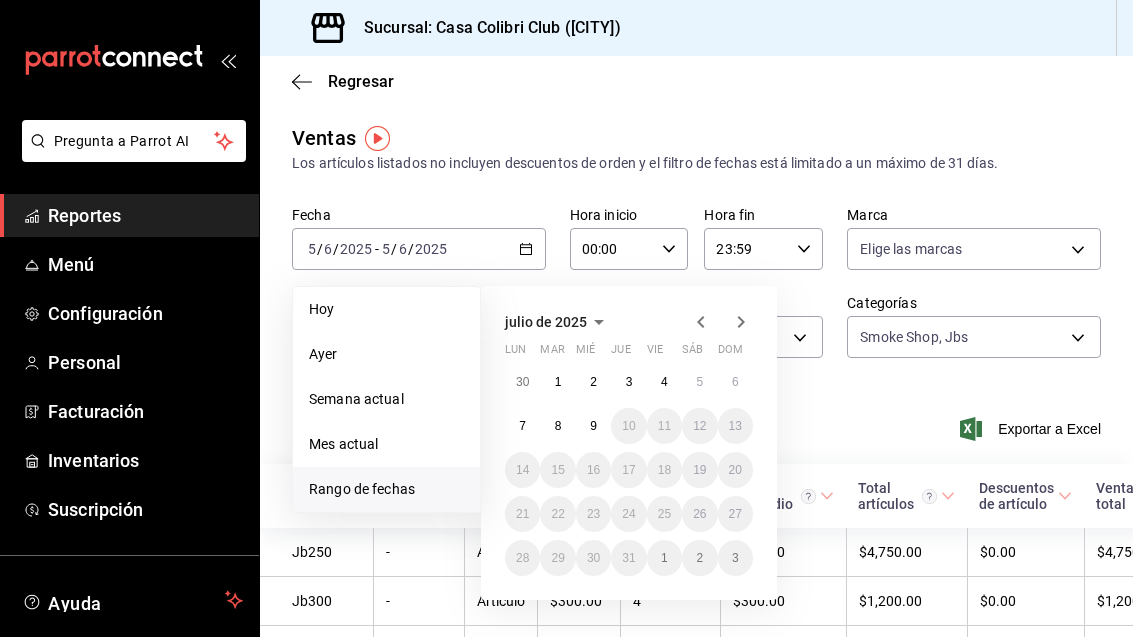 click at bounding box center [701, 322] 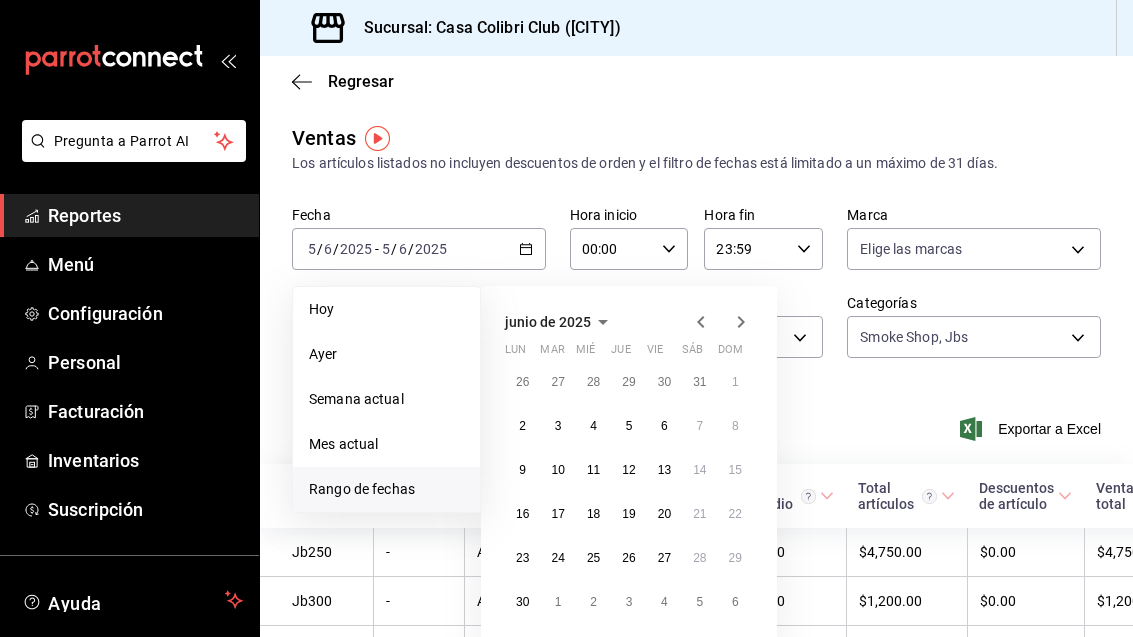 click at bounding box center [701, 322] 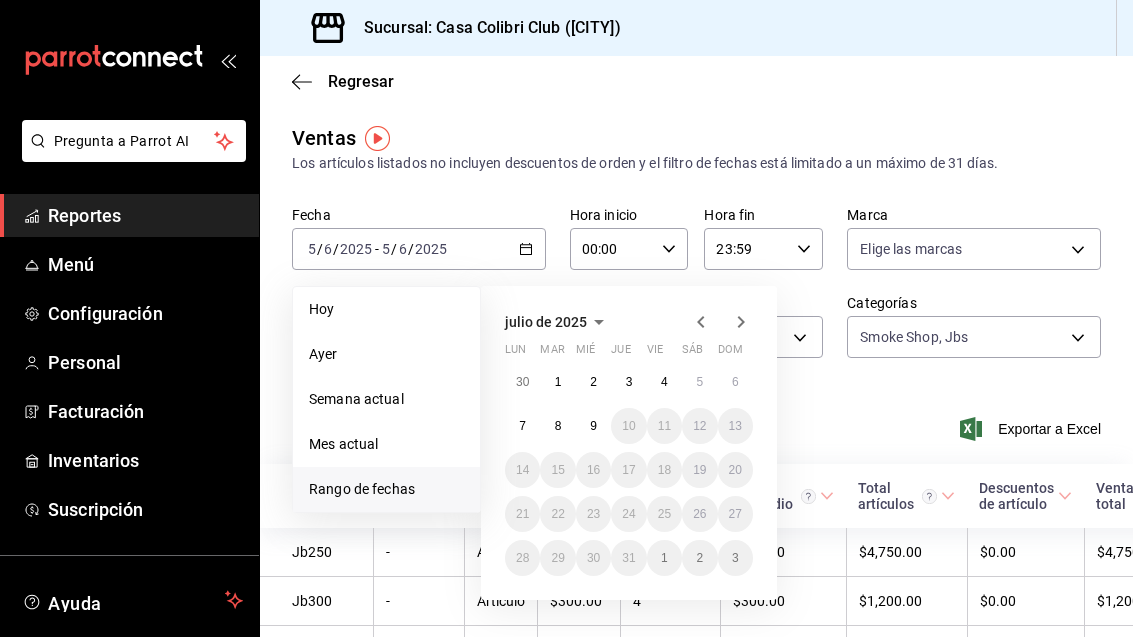 click at bounding box center (701, 322) 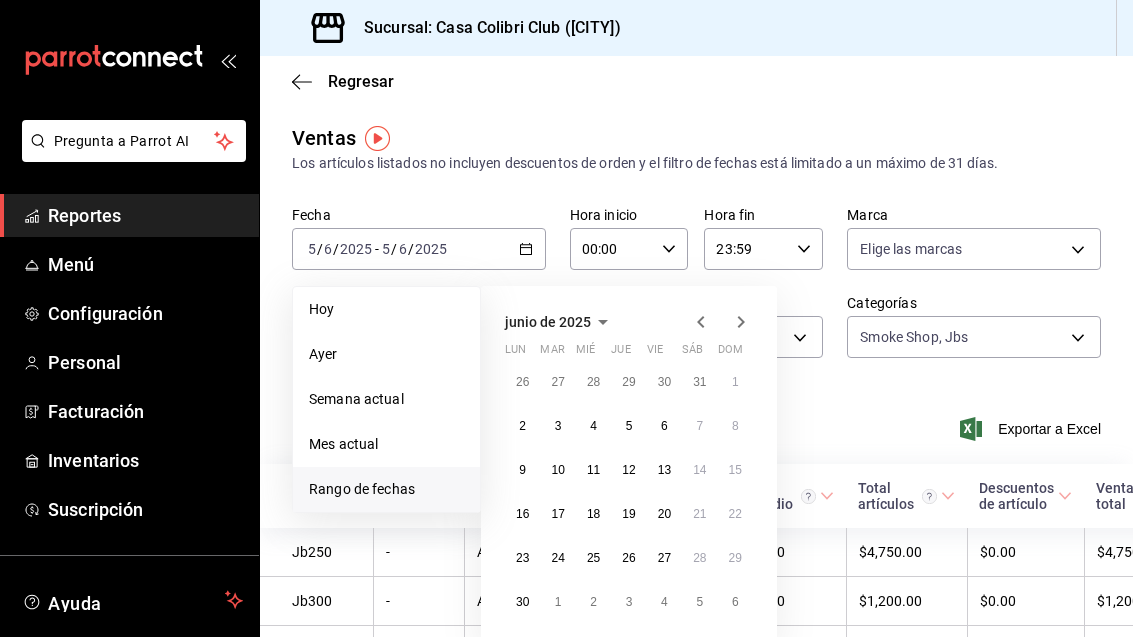 click on "30" at bounding box center [522, 602] 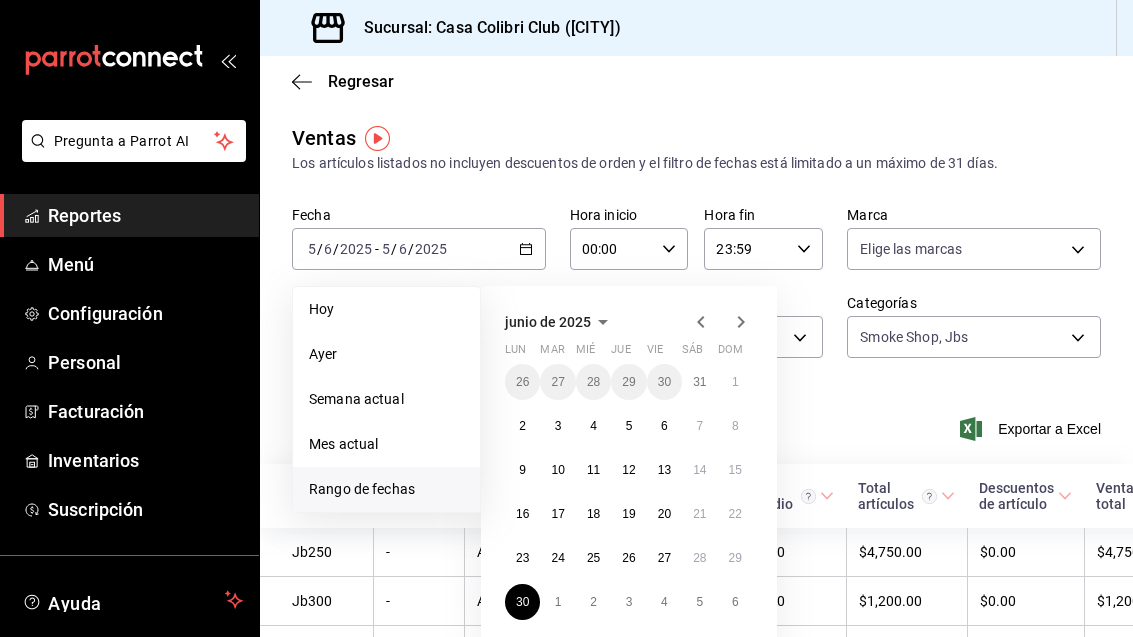 click at bounding box center [701, 322] 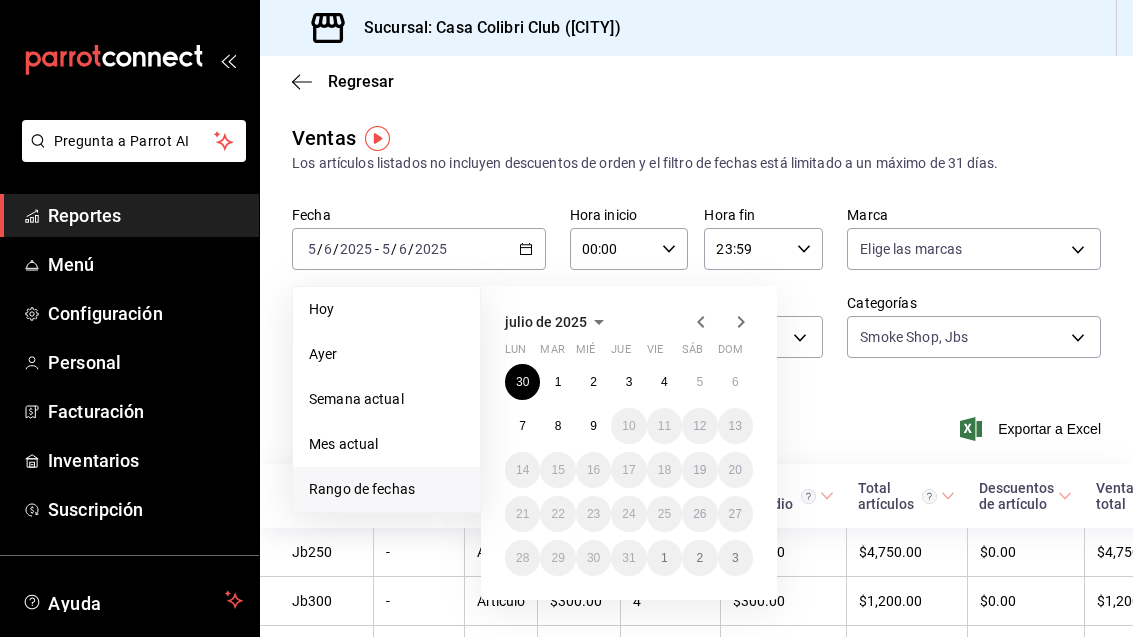 click on "9" at bounding box center (593, 426) 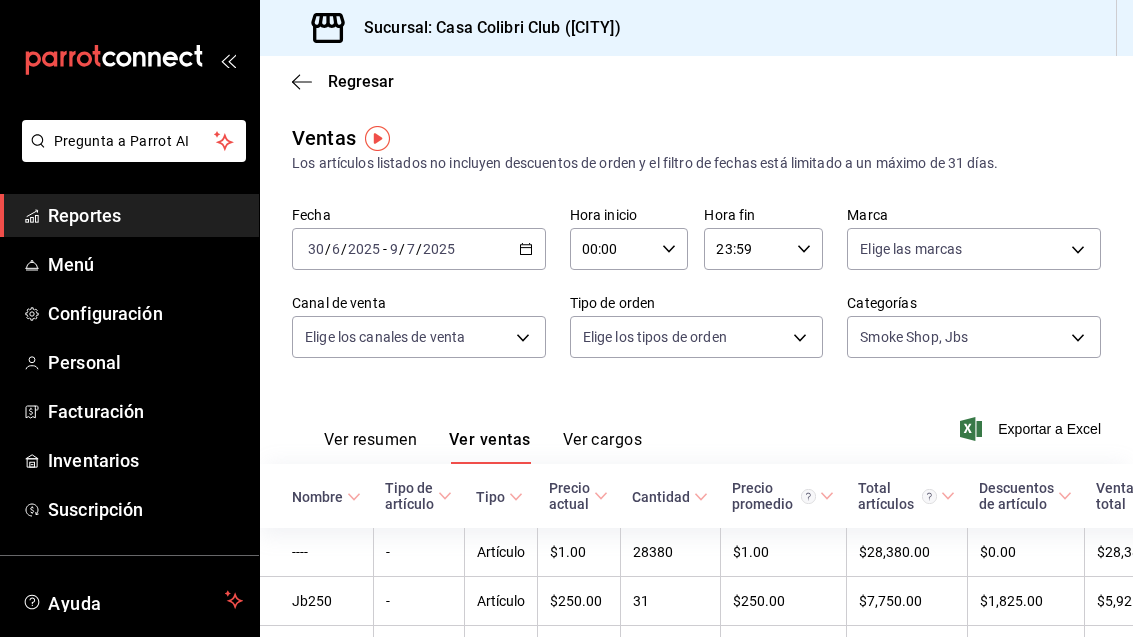 scroll, scrollTop: 0, scrollLeft: 0, axis: both 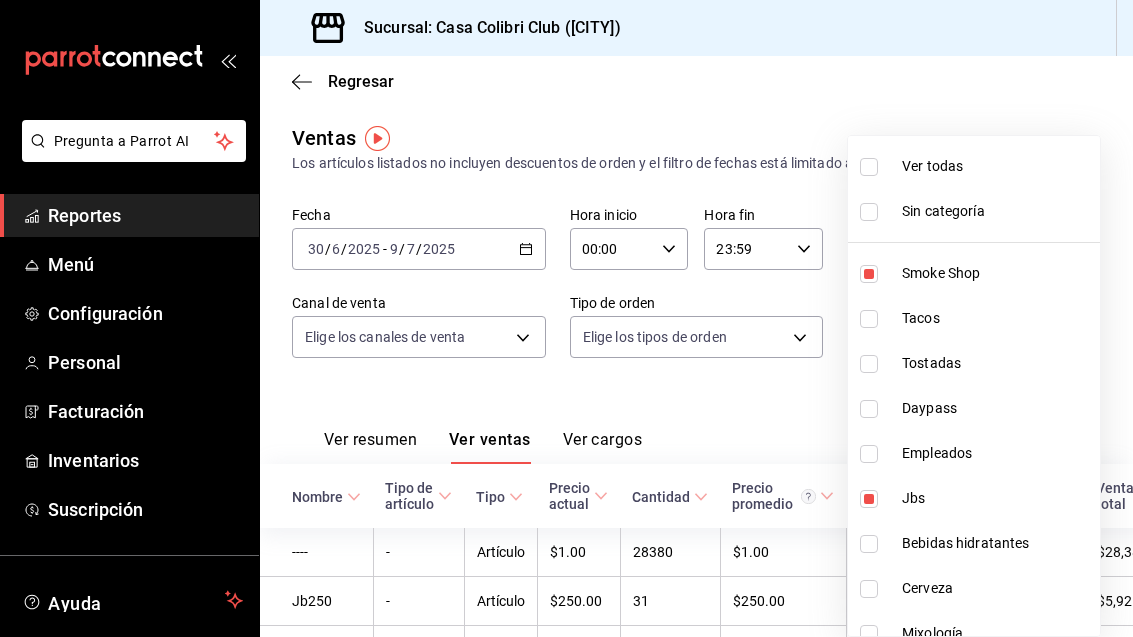 click at bounding box center [869, 167] 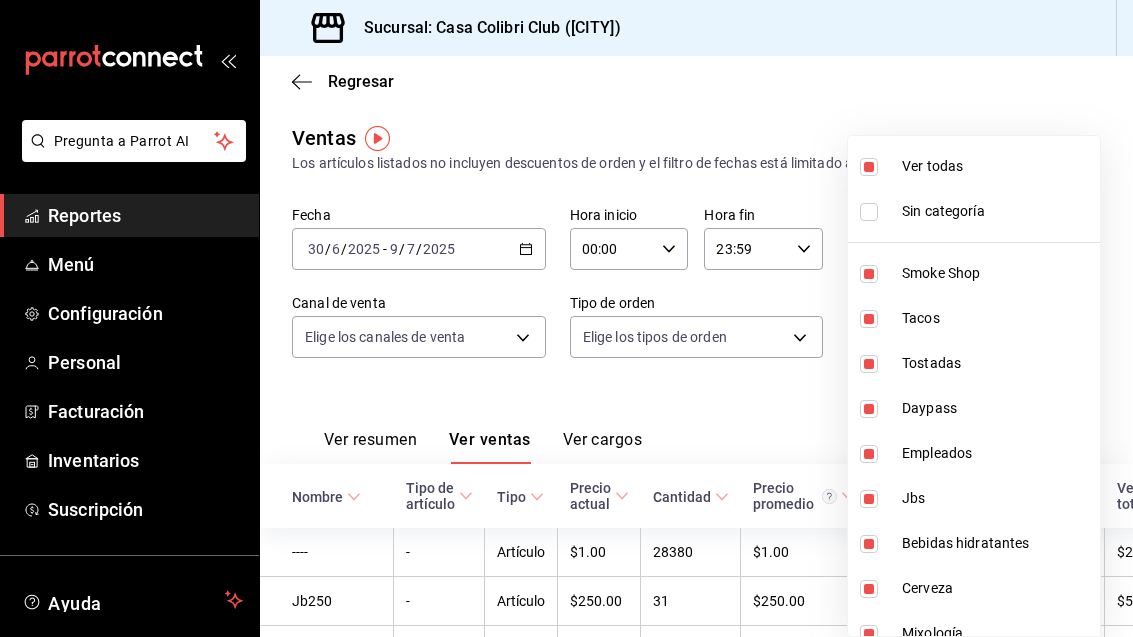 click at bounding box center (566, 318) 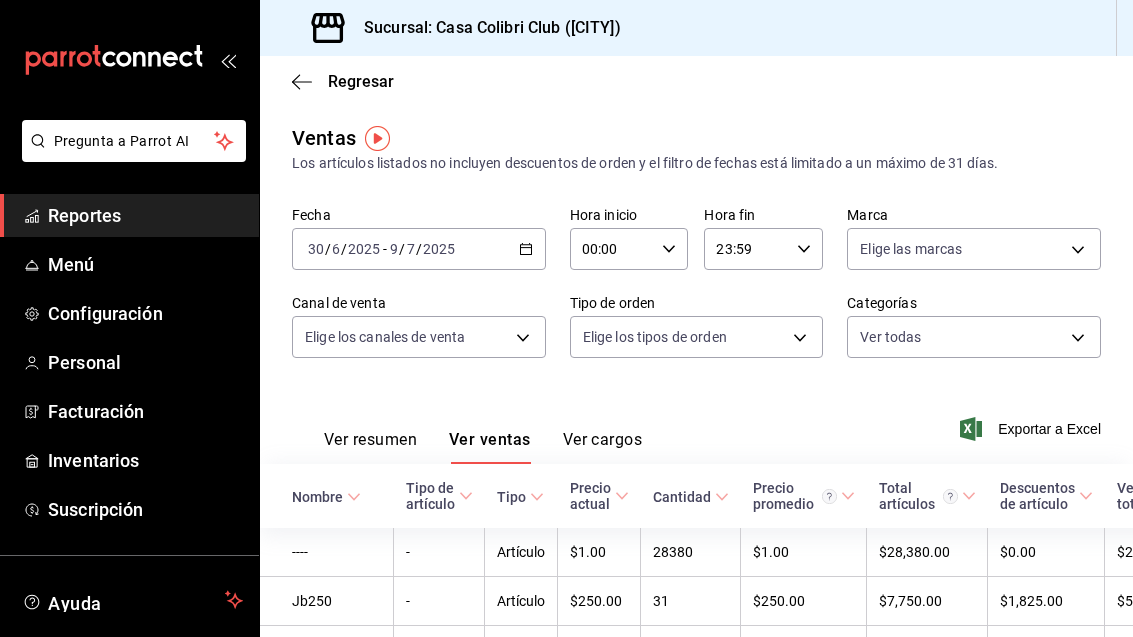 scroll, scrollTop: 0, scrollLeft: 0, axis: both 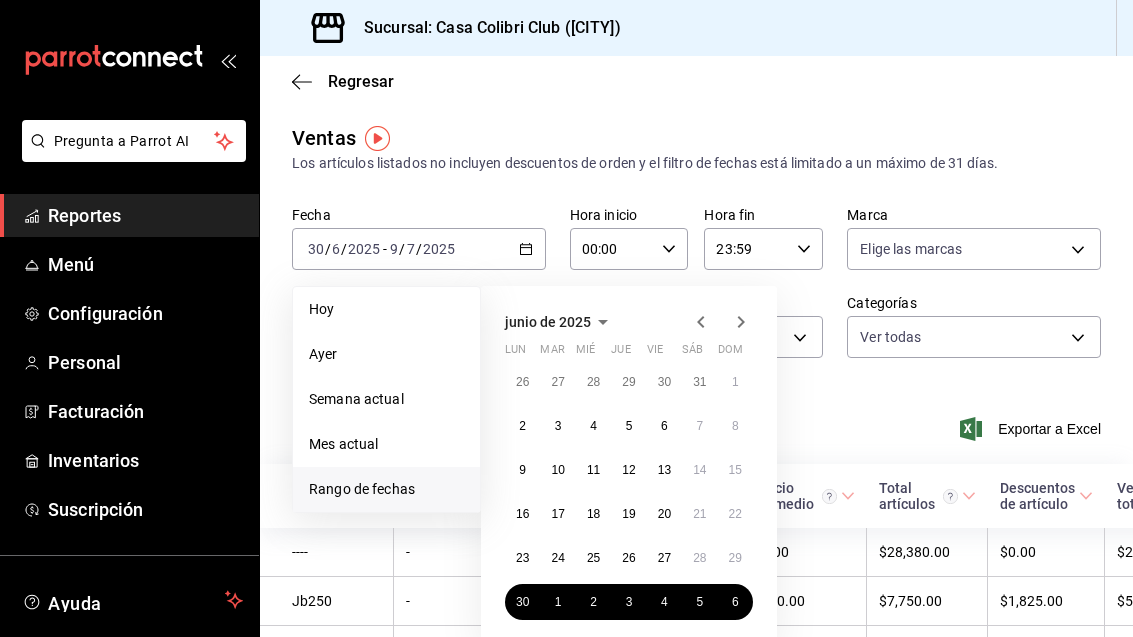click at bounding box center [700, 322] 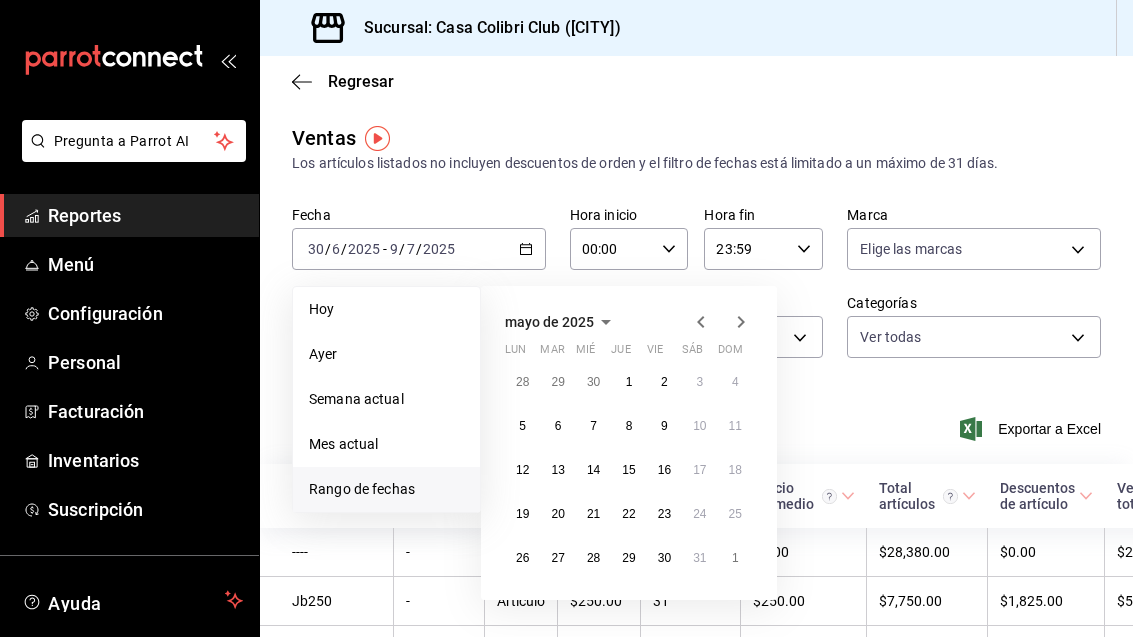 click at bounding box center (701, 322) 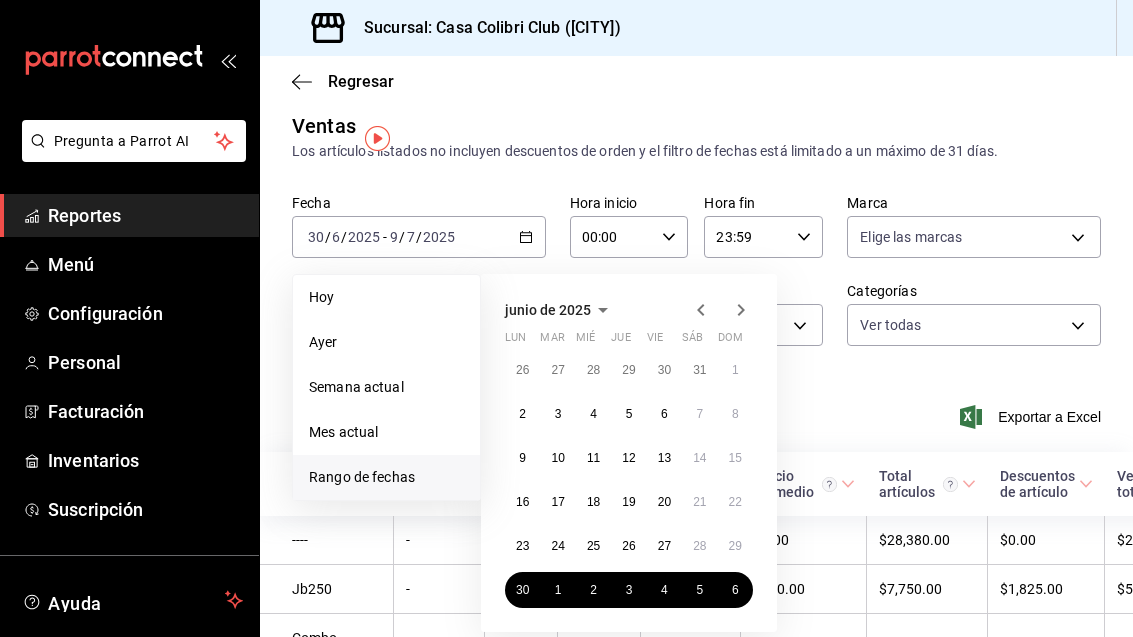 scroll, scrollTop: 36, scrollLeft: 0, axis: vertical 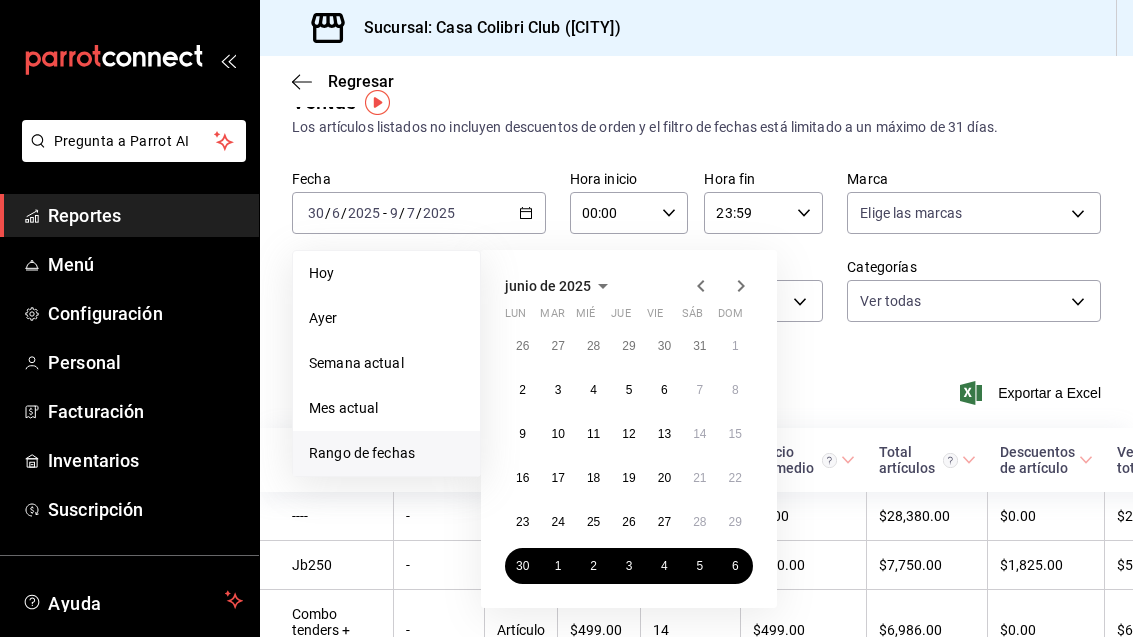 click on "28" at bounding box center (699, 522) 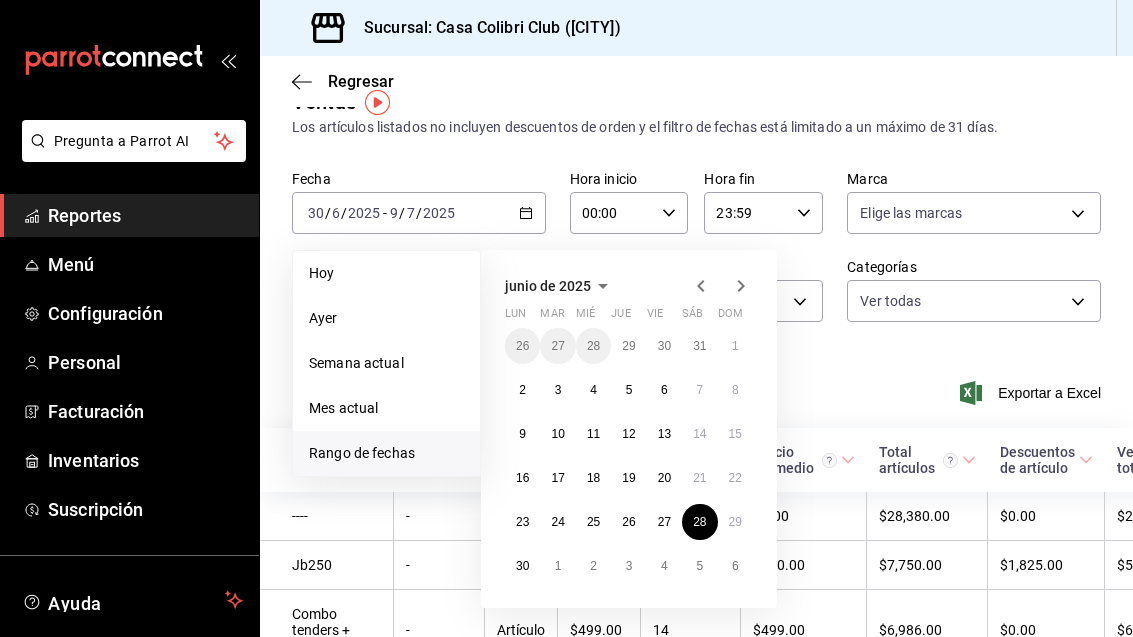 click at bounding box center (701, 286) 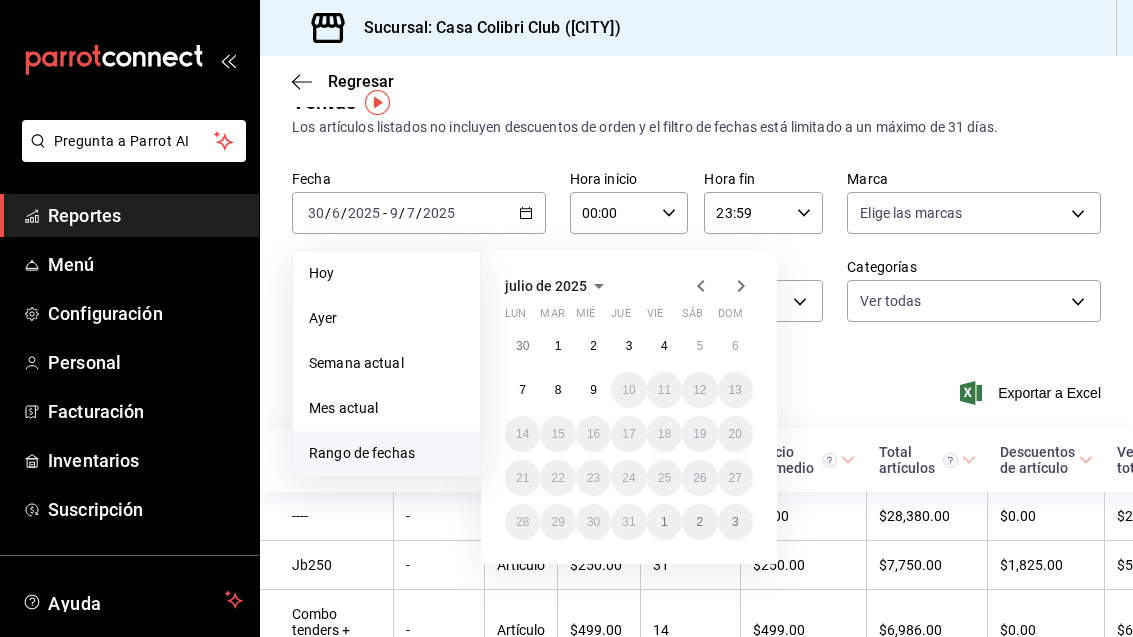 click on "9" at bounding box center (593, 390) 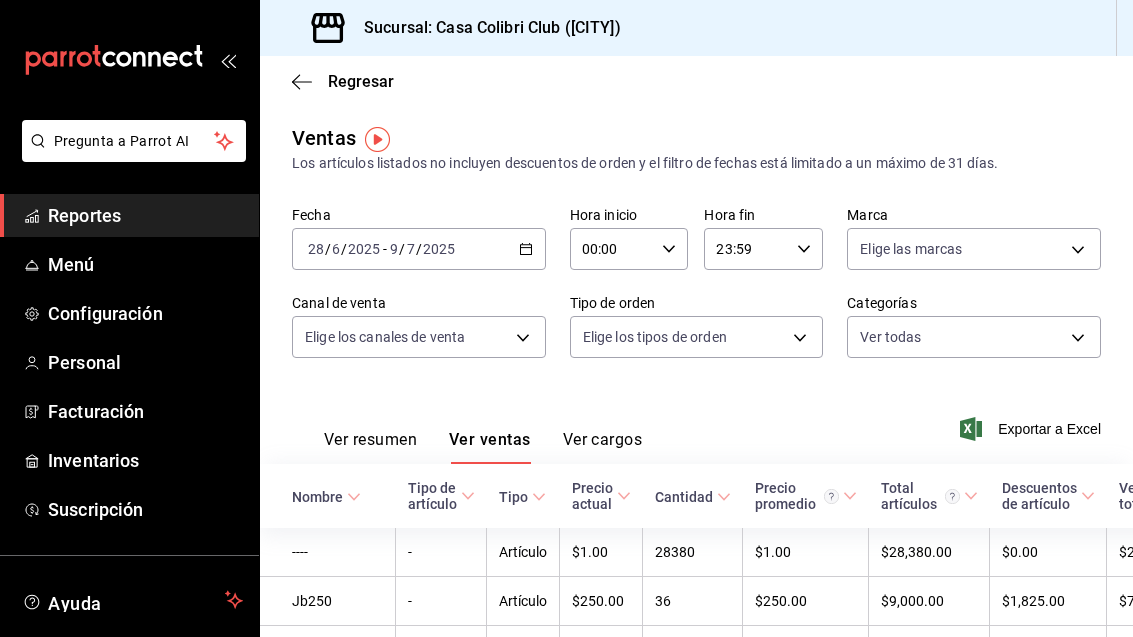 scroll, scrollTop: 0, scrollLeft: 0, axis: both 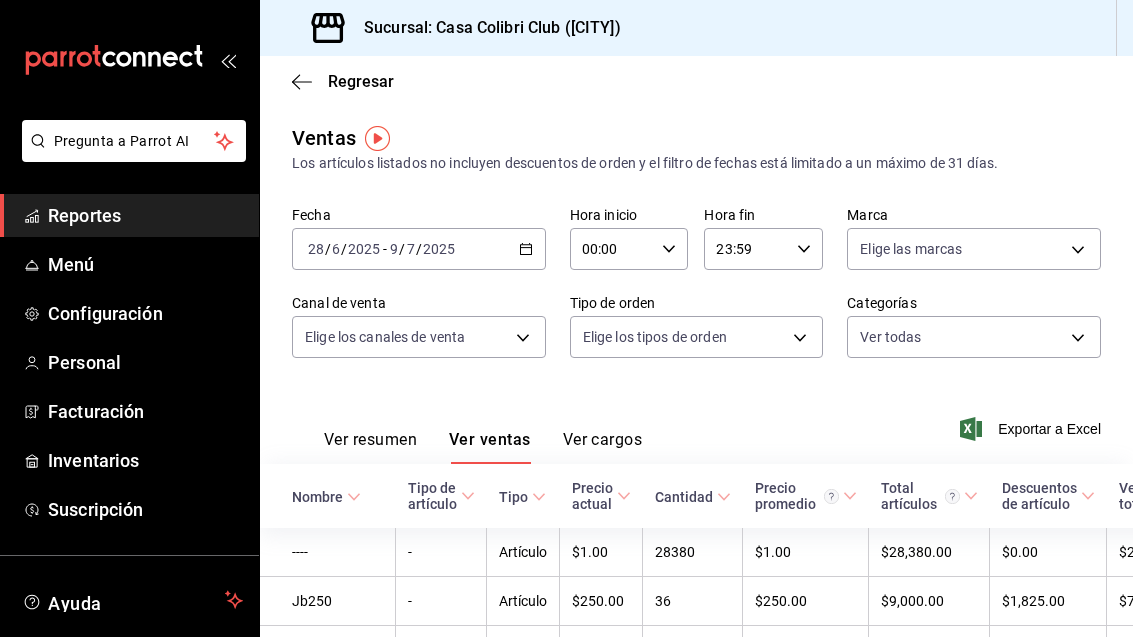 click on "[DATE] [DATE] [DATE] - [DATE] [DATE] / [DATE] / [DATE]" at bounding box center [419, 249] 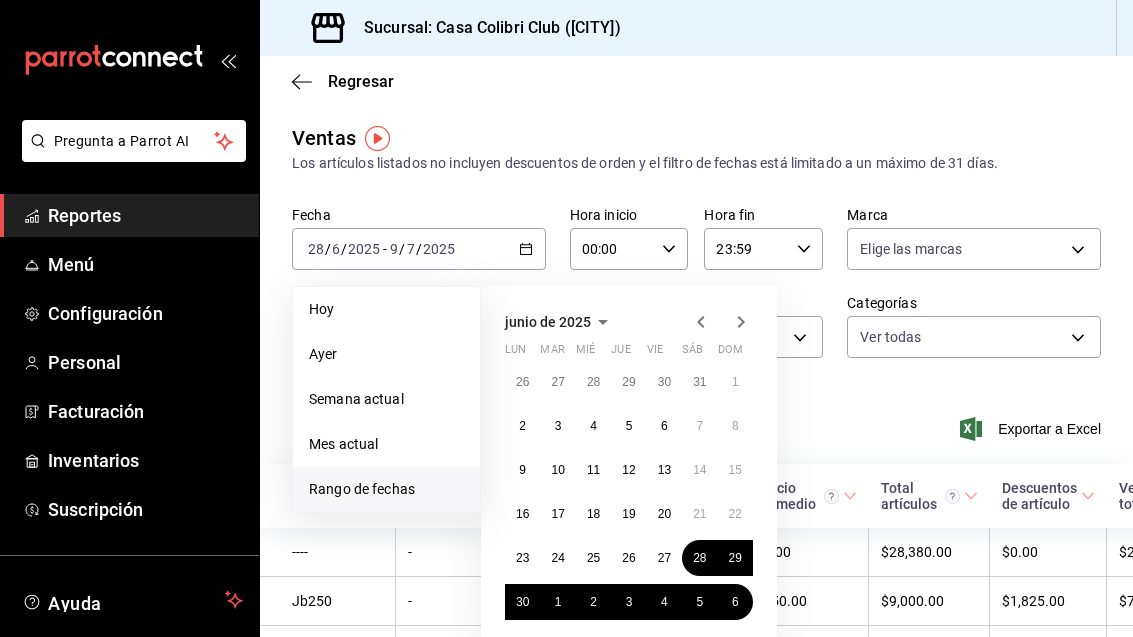 scroll, scrollTop: 27, scrollLeft: 0, axis: vertical 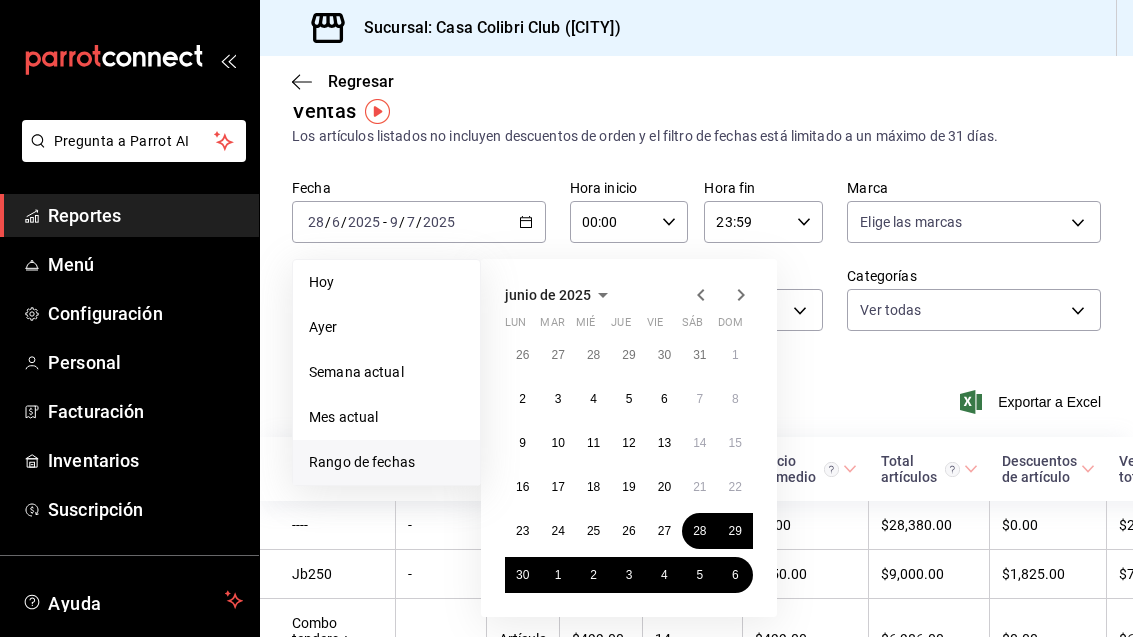 click on "1" at bounding box center (557, 575) 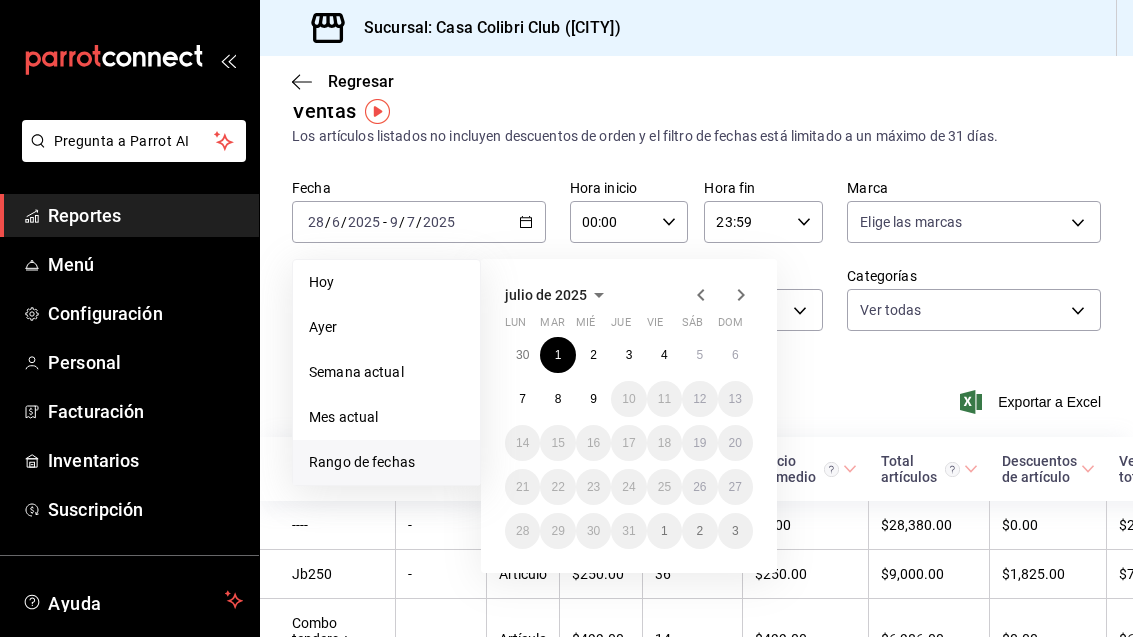 click on "9" at bounding box center [593, 399] 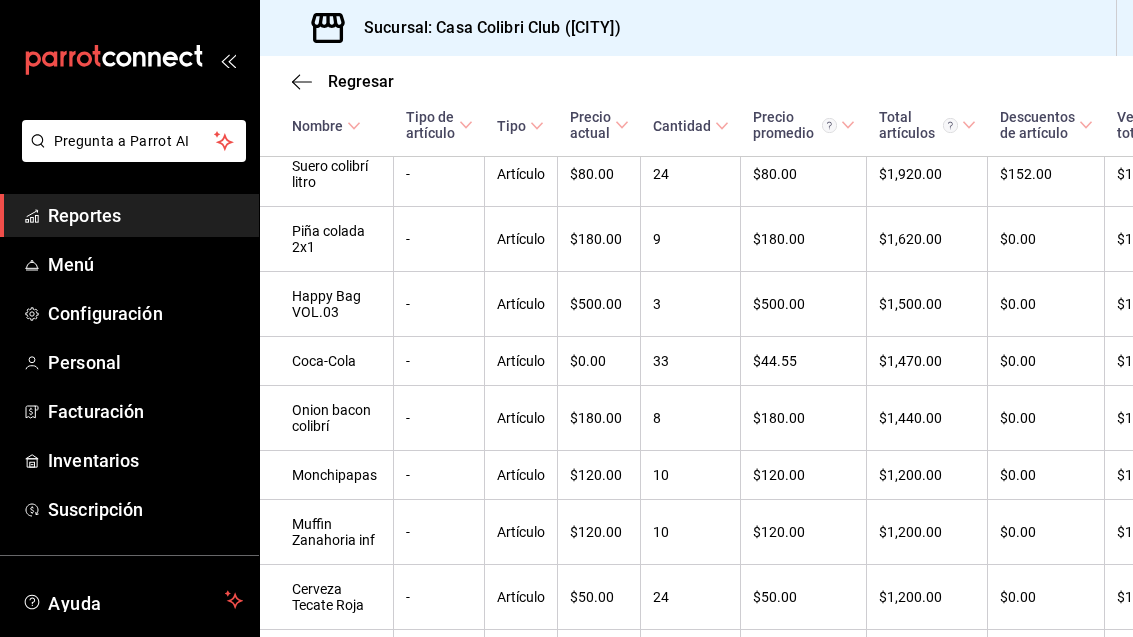 scroll, scrollTop: 1042, scrollLeft: -2, axis: both 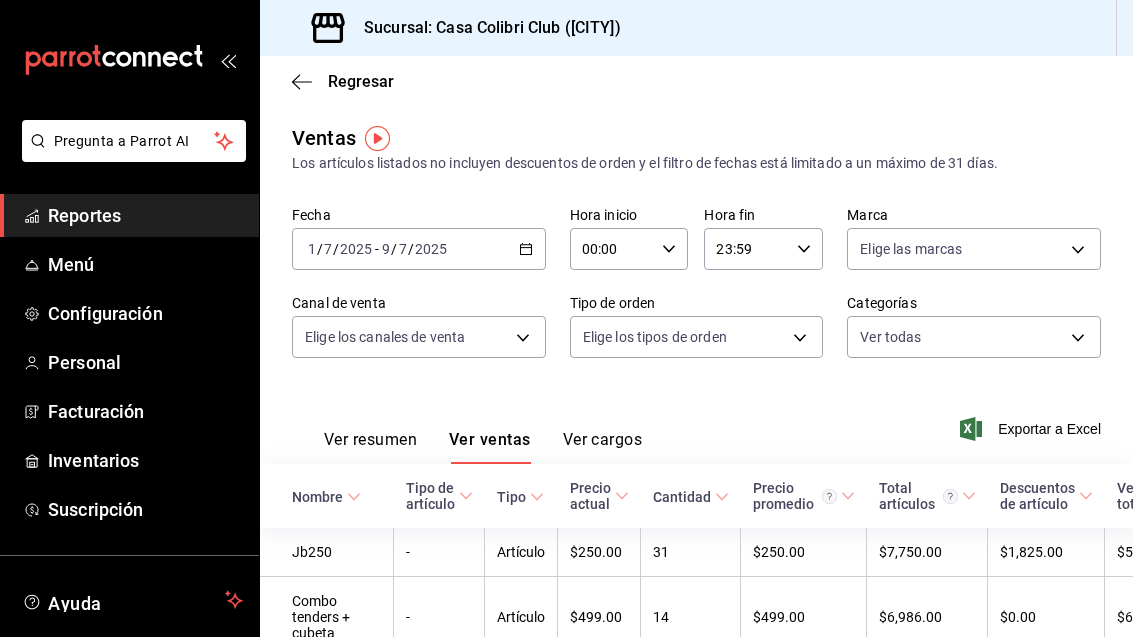 click on "2025-07-01 1 / 7 / 2025 - 2025-07-09 9 / 7 / 2025" at bounding box center [419, 249] 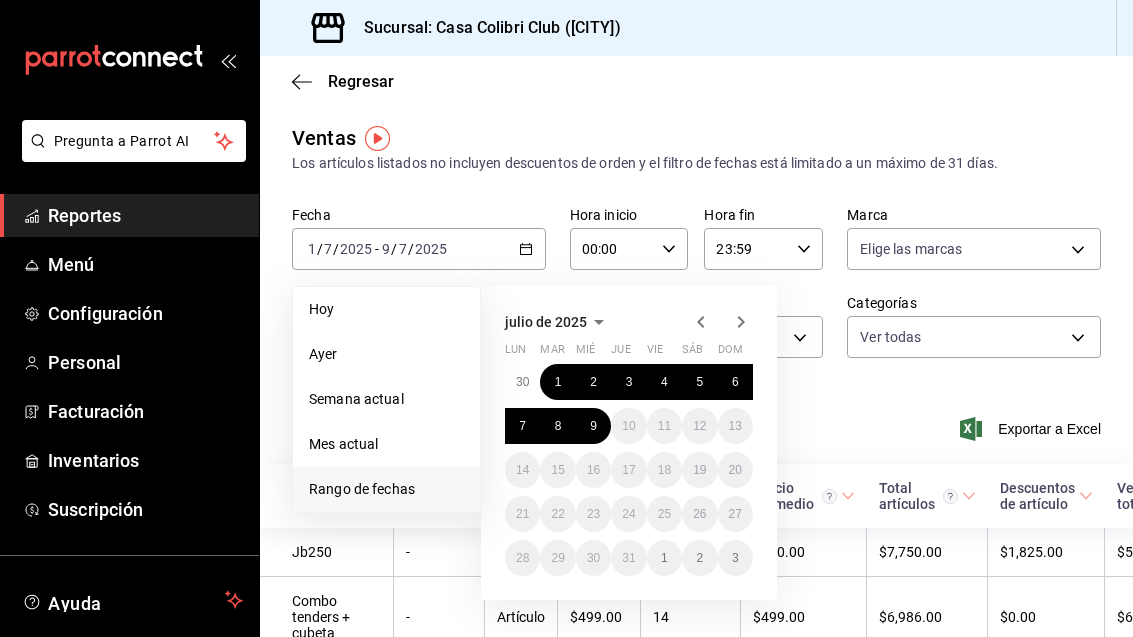 click at bounding box center (701, 322) 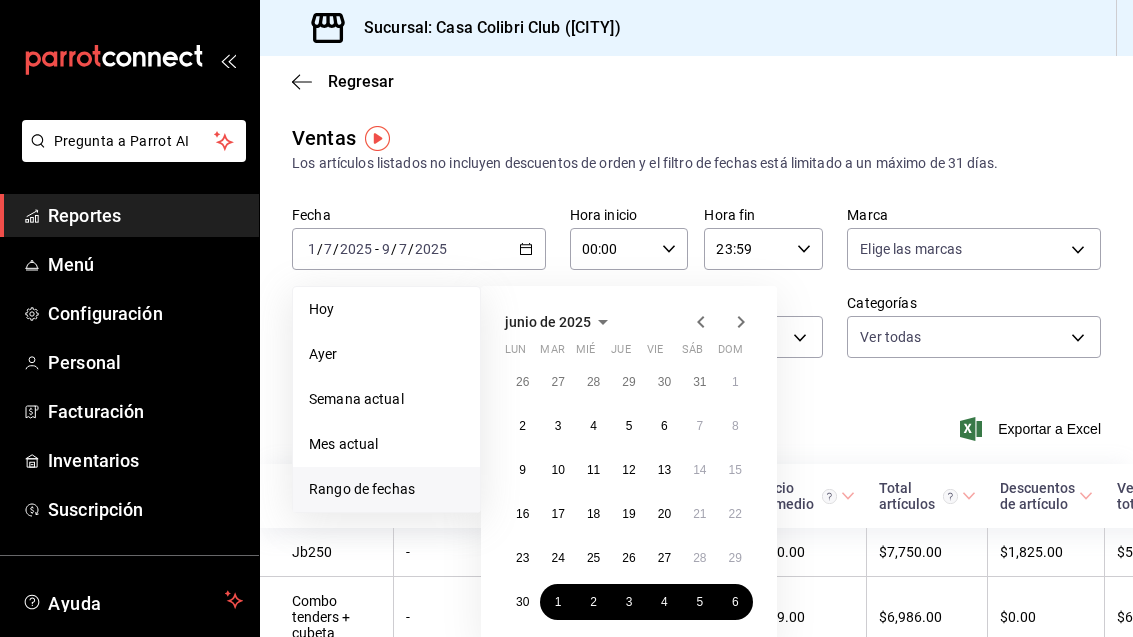 click on "28" at bounding box center (699, 558) 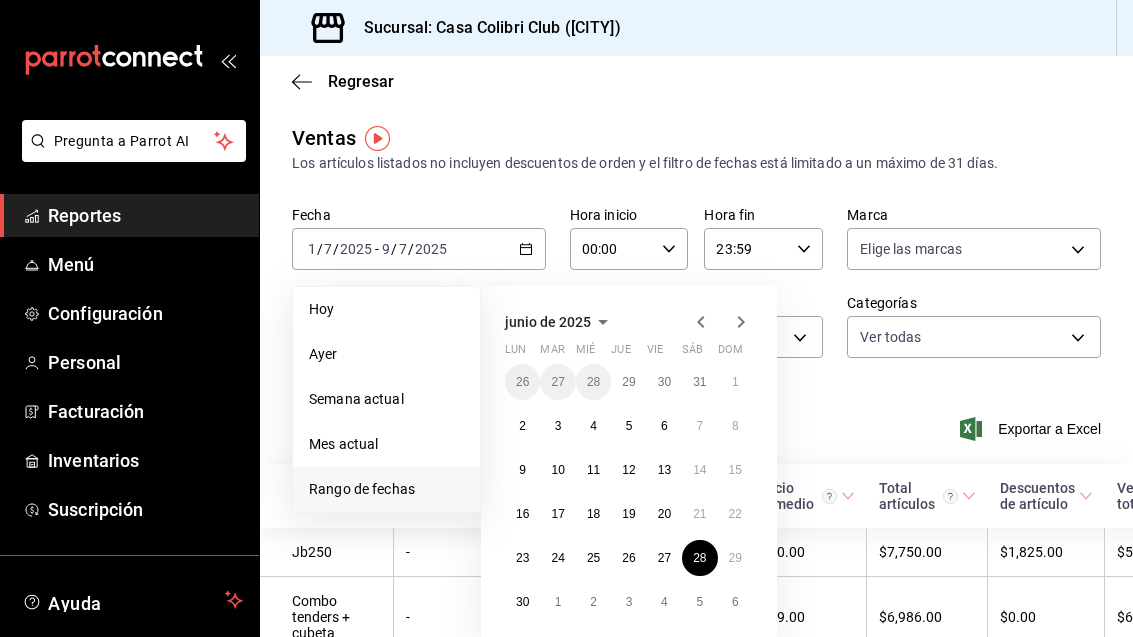 click on "1" at bounding box center [558, 602] 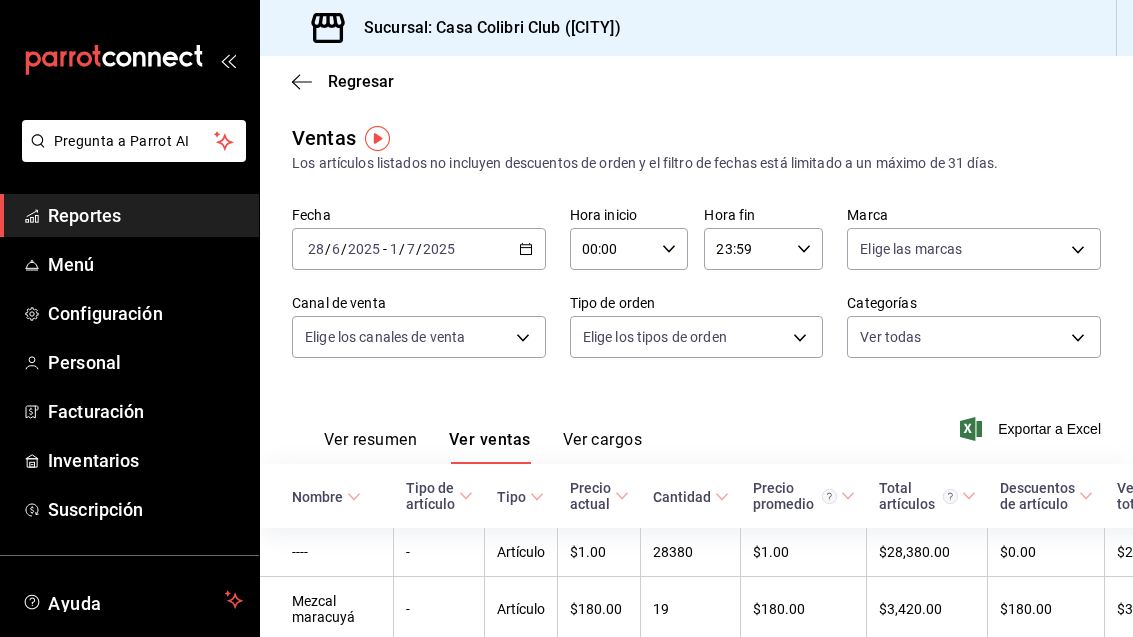 click at bounding box center (526, 249) 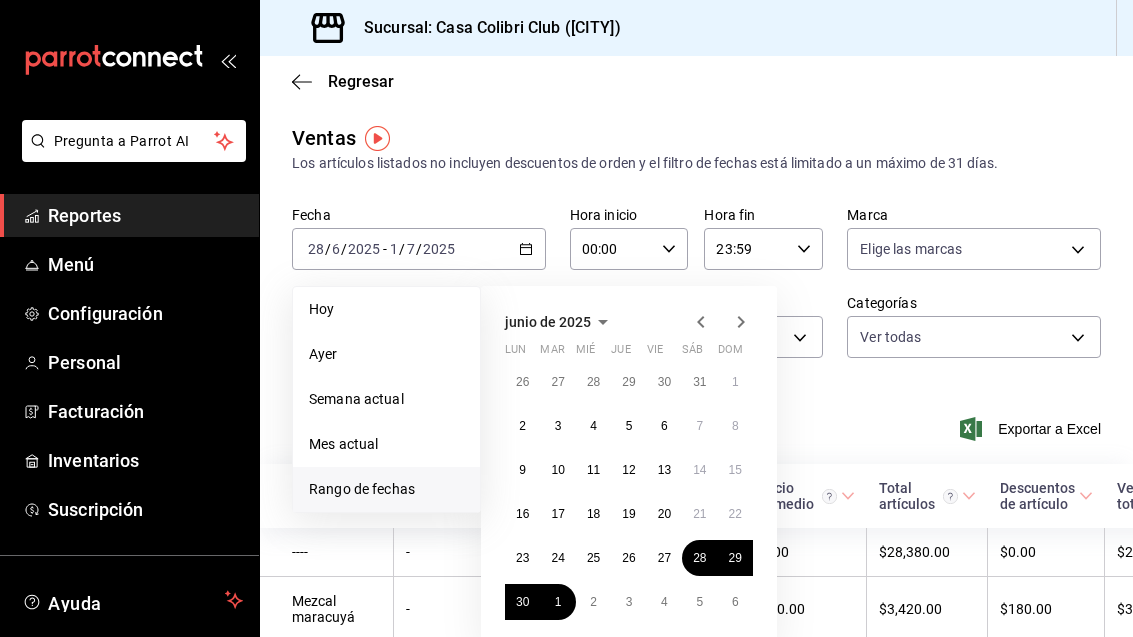 click on "28" at bounding box center (699, 558) 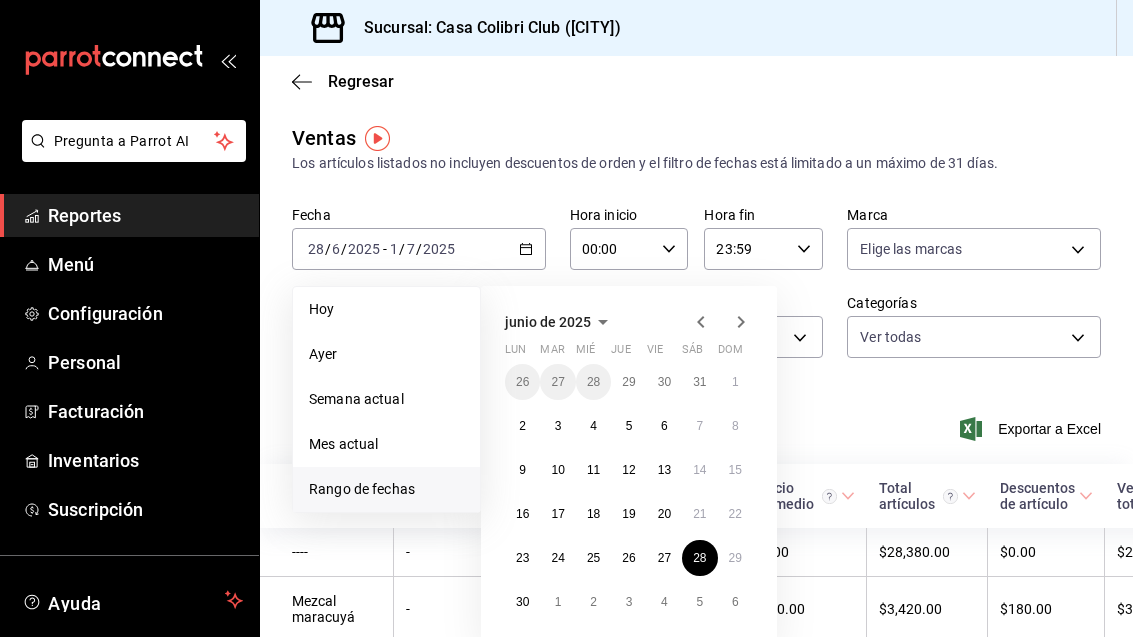 click on "28" at bounding box center [699, 558] 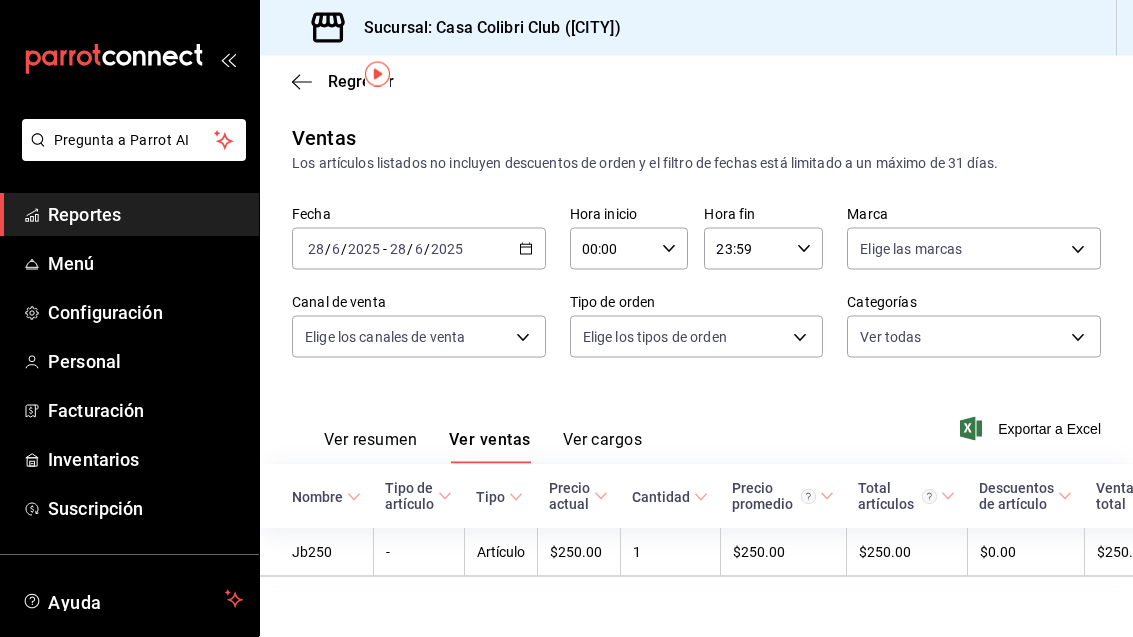 scroll, scrollTop: 0, scrollLeft: 0, axis: both 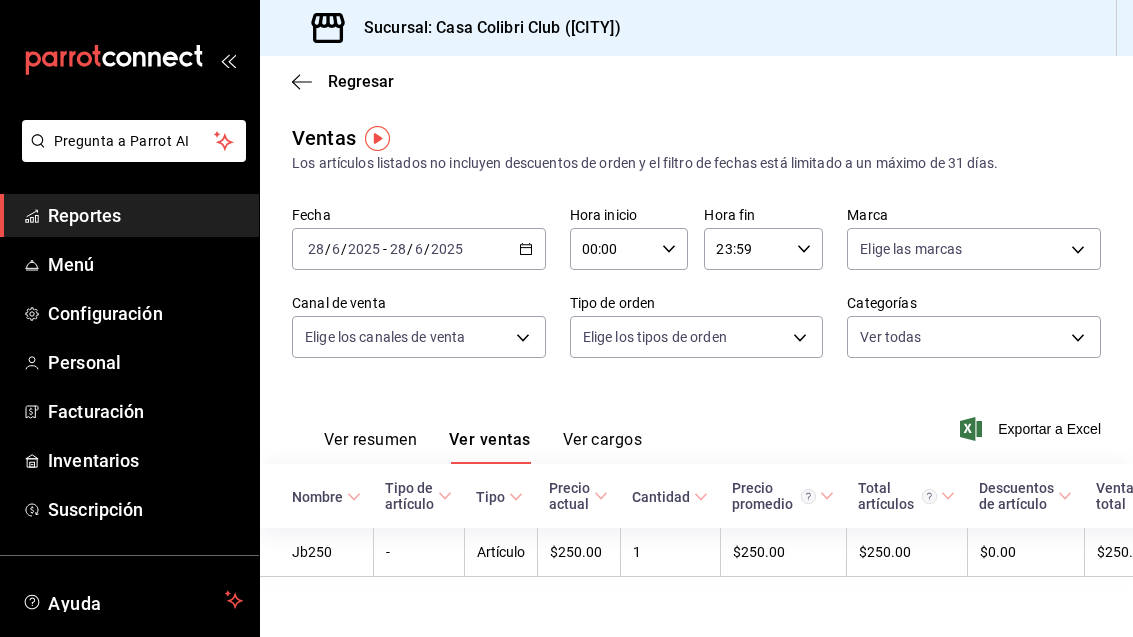 click on "2025-06-28 28 / 6 / 2025 - 2025-06-28 28 / 6 / 2025" at bounding box center (419, 249) 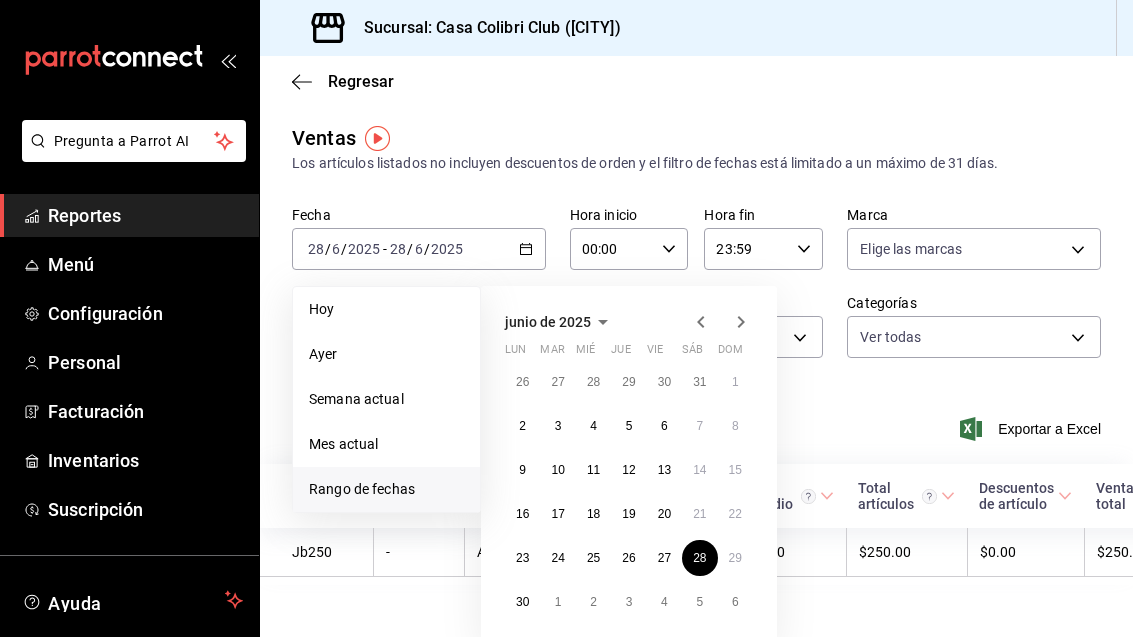 click on "29" at bounding box center (735, 558) 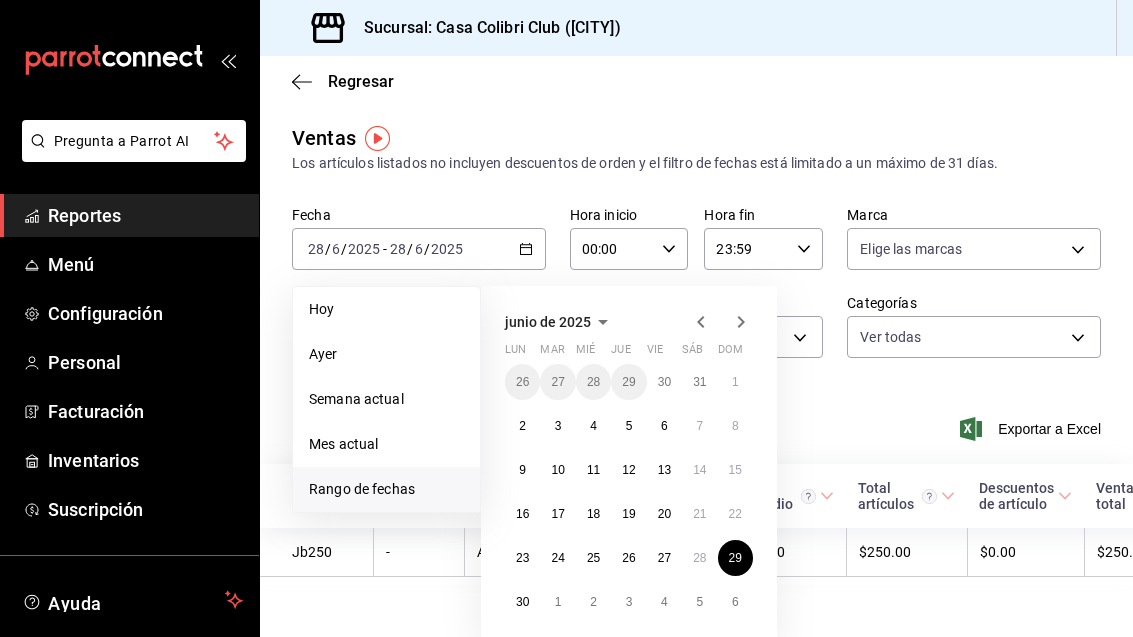 click on "29" at bounding box center (735, 558) 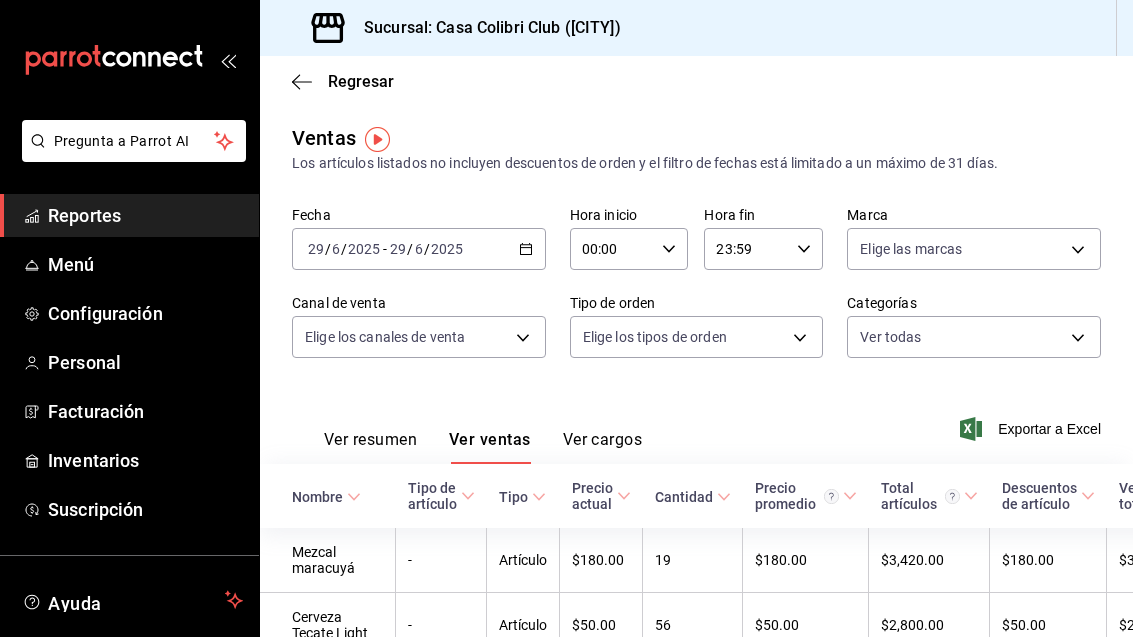 scroll, scrollTop: 0, scrollLeft: 0, axis: both 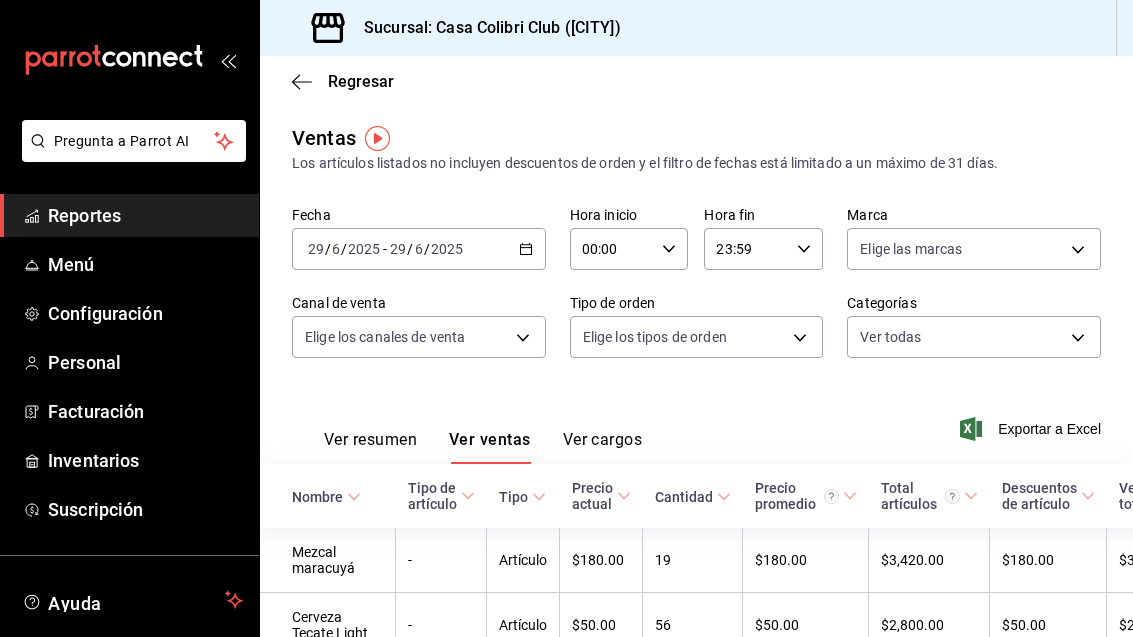 click on "2025-06-29 29 / 6 / 2025 - 2025-06-29 29 / 6 / 2025" at bounding box center (419, 249) 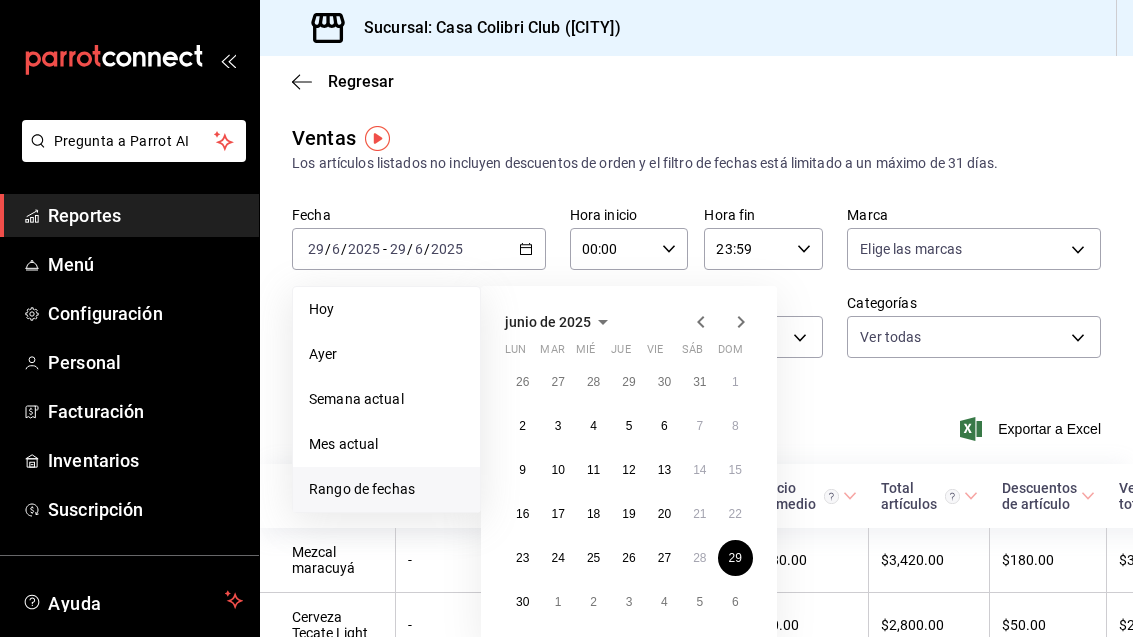 click on "30" at bounding box center [522, 602] 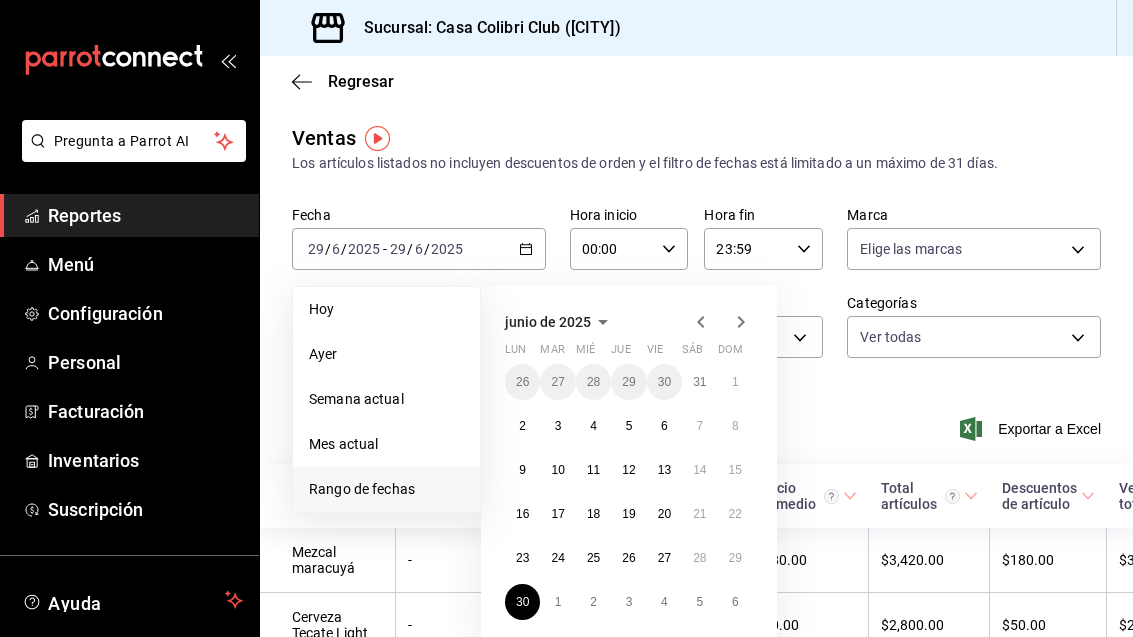 click on "30" at bounding box center (522, 602) 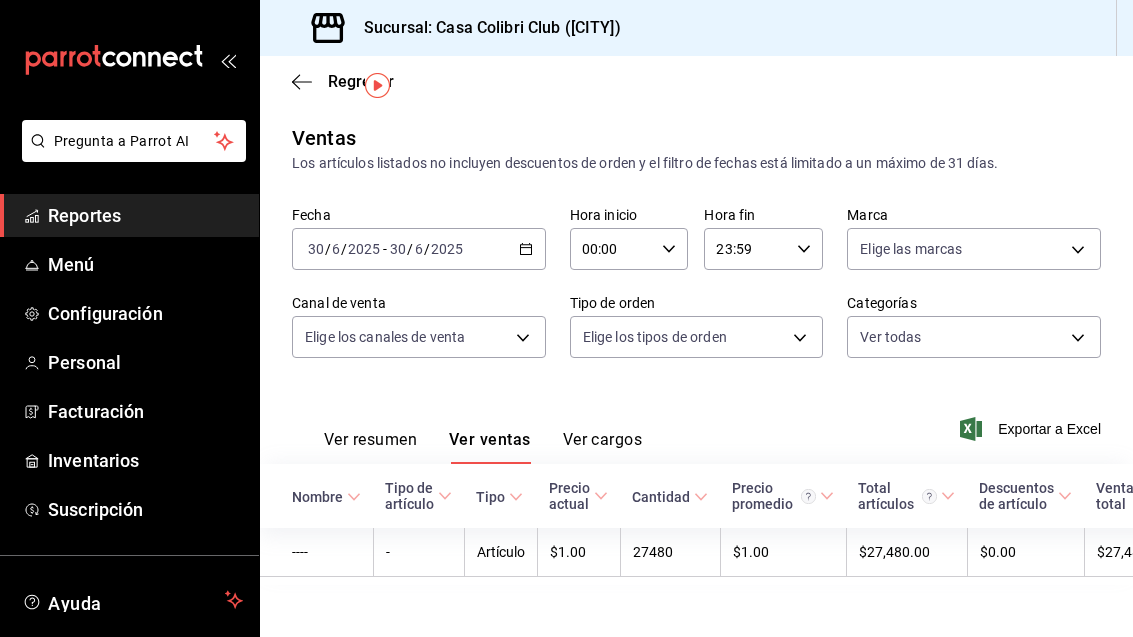 scroll, scrollTop: 64, scrollLeft: 0, axis: vertical 